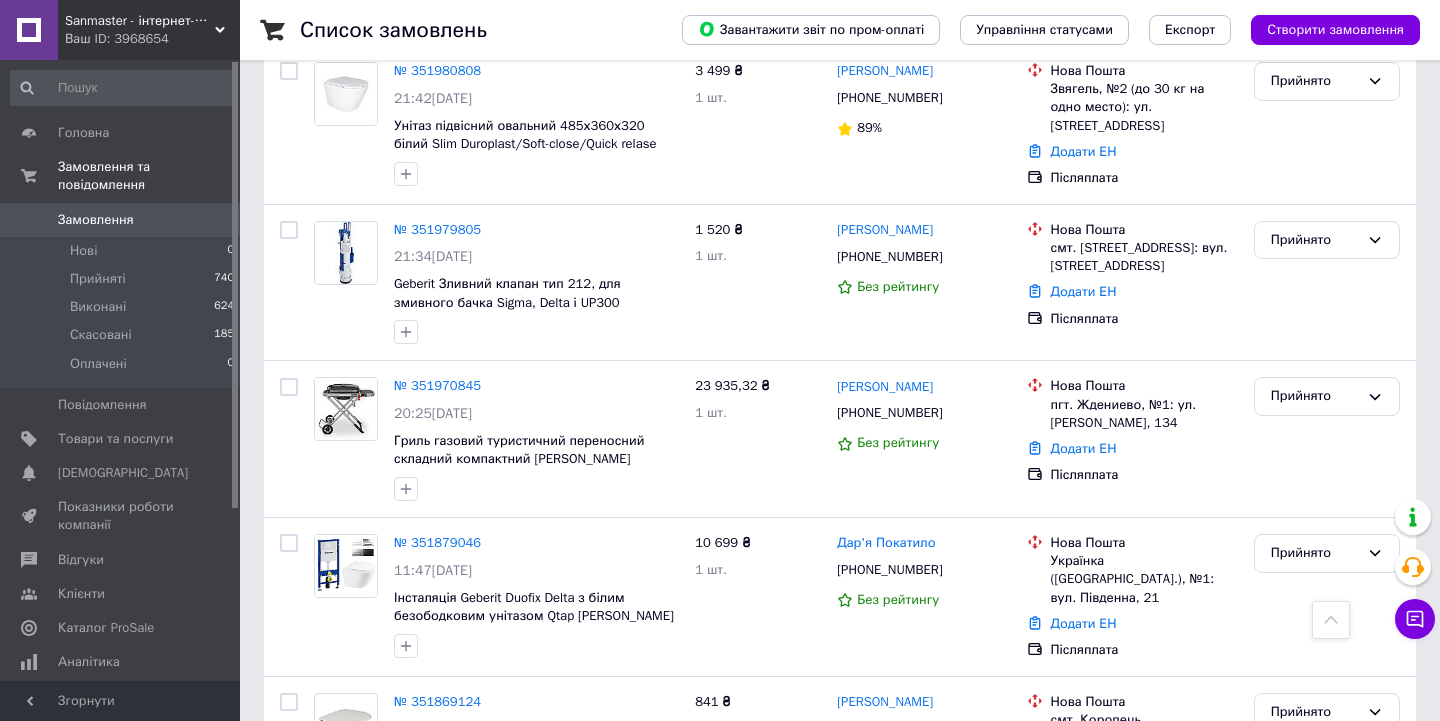 scroll, scrollTop: 836, scrollLeft: 0, axis: vertical 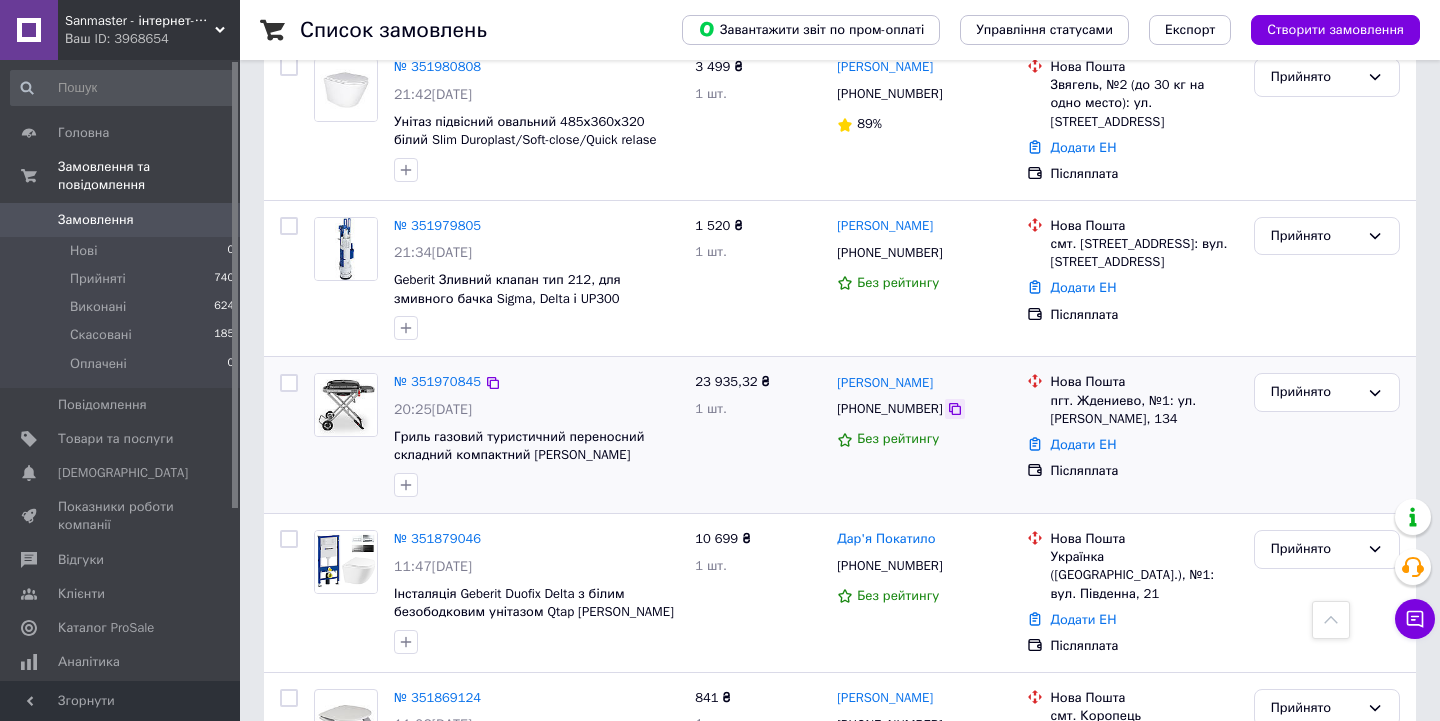 click 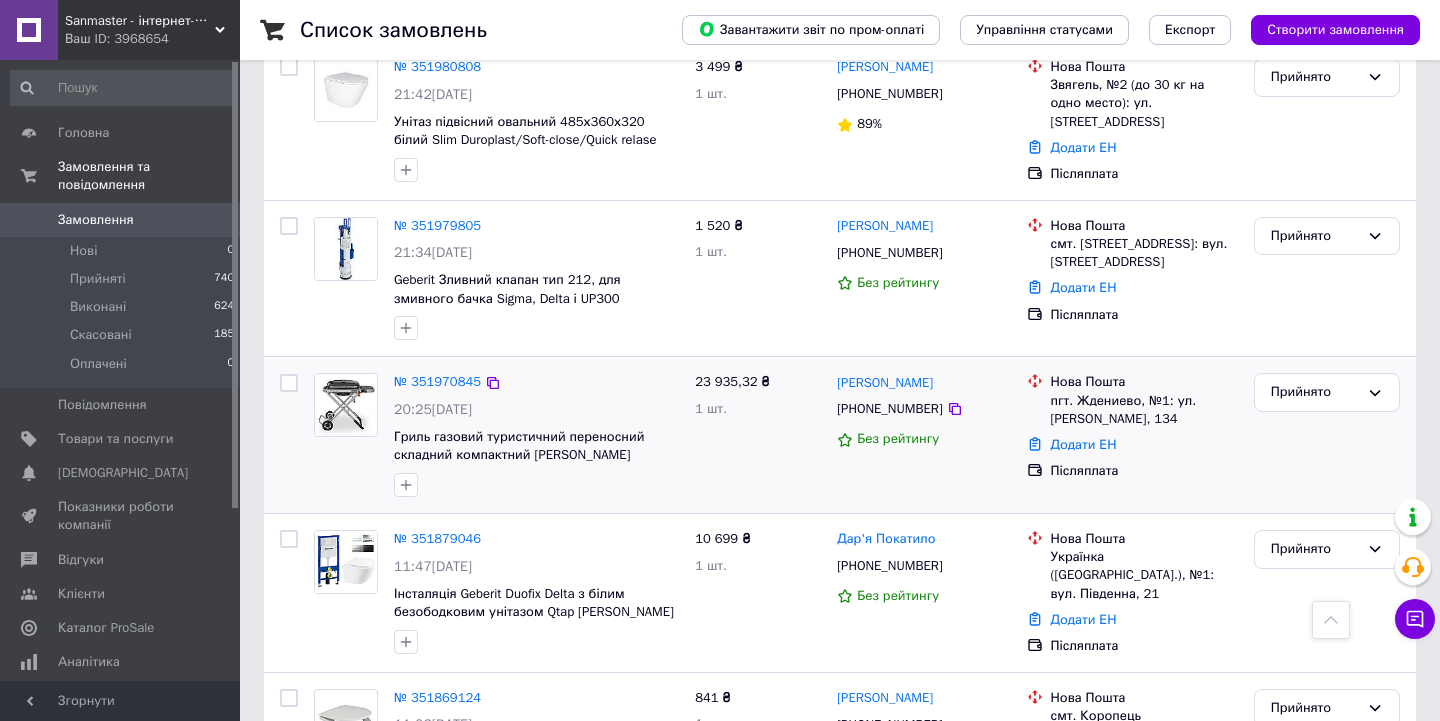 drag, startPoint x: 643, startPoint y: 422, endPoint x: 393, endPoint y: 402, distance: 250.79872 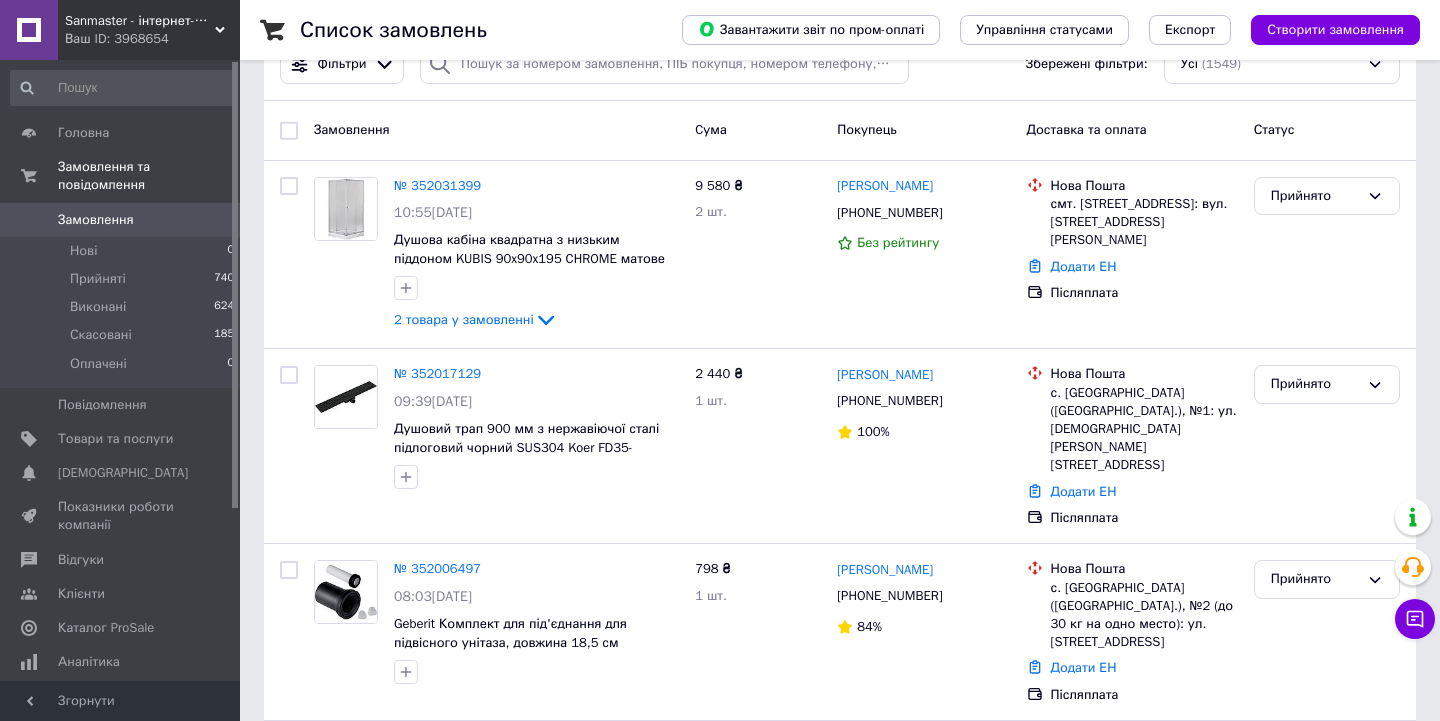 scroll, scrollTop: 148, scrollLeft: 0, axis: vertical 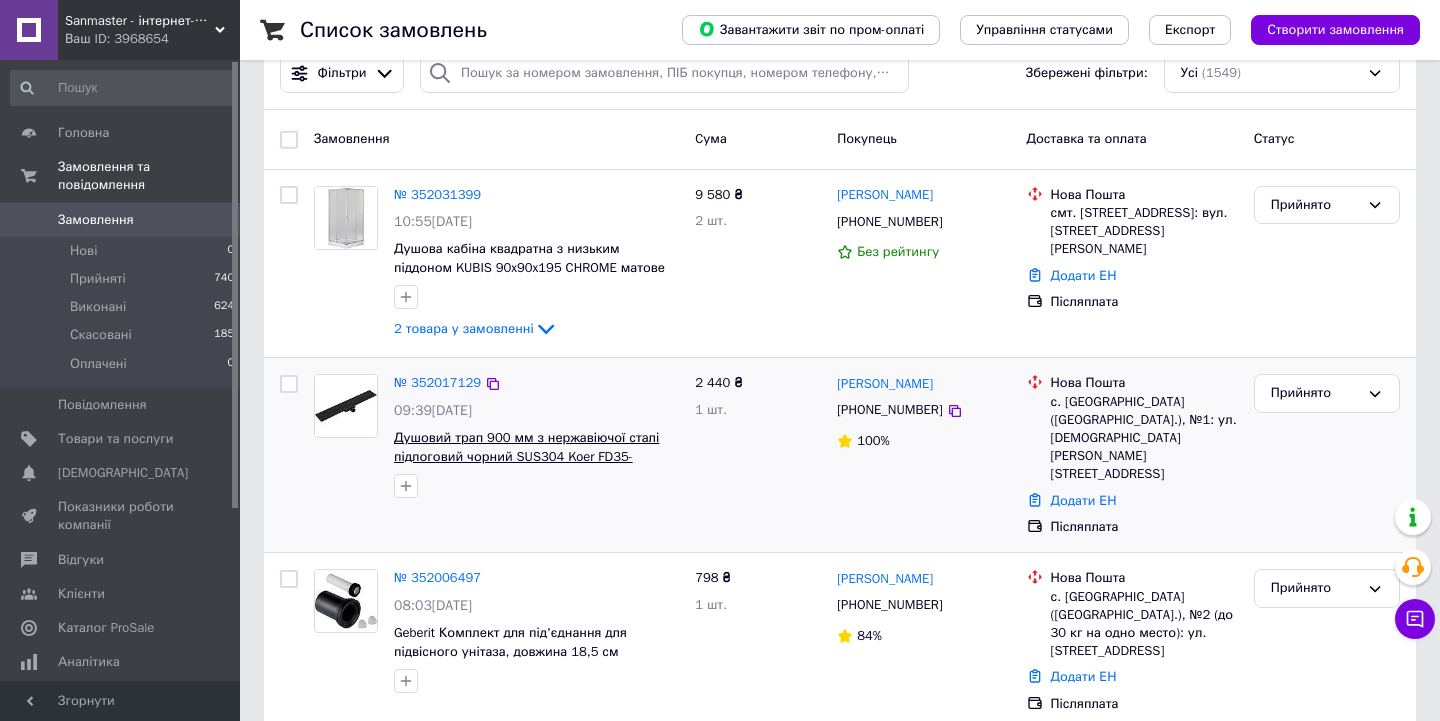 click on "Душовий трап 900 мм з нержавіючої сталі підлоговий чорний SUS304 Koer FD35-70x900-Black KR4749" at bounding box center (526, 456) 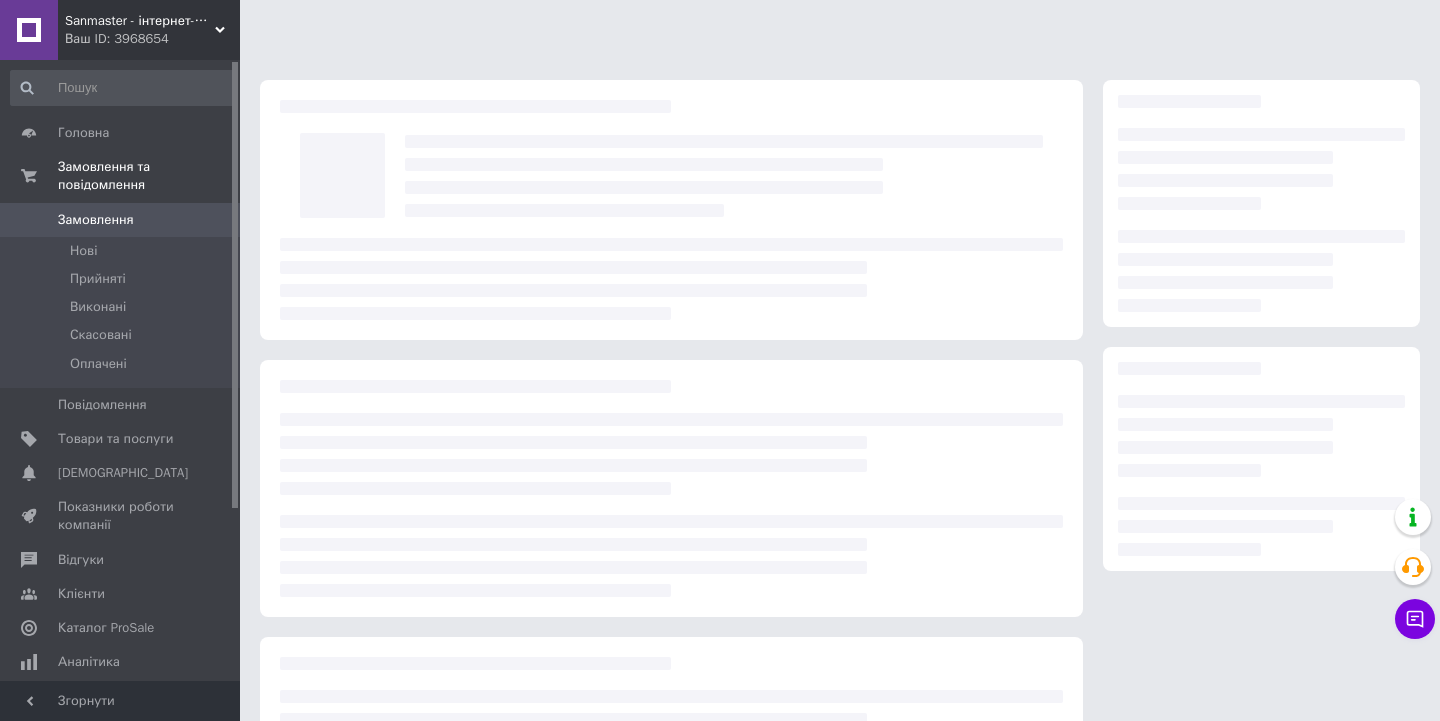scroll, scrollTop: 0, scrollLeft: 0, axis: both 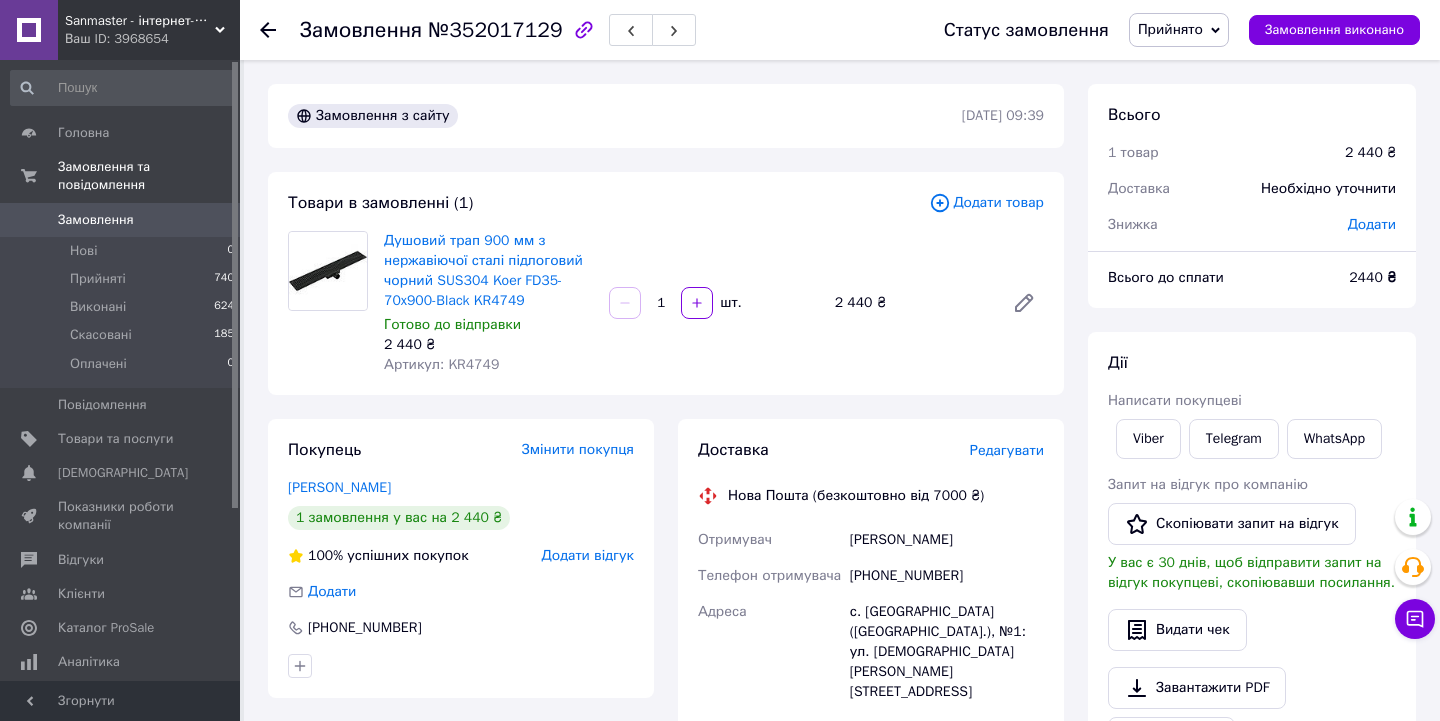 click on "Артикул: KR4749" at bounding box center [441, 364] 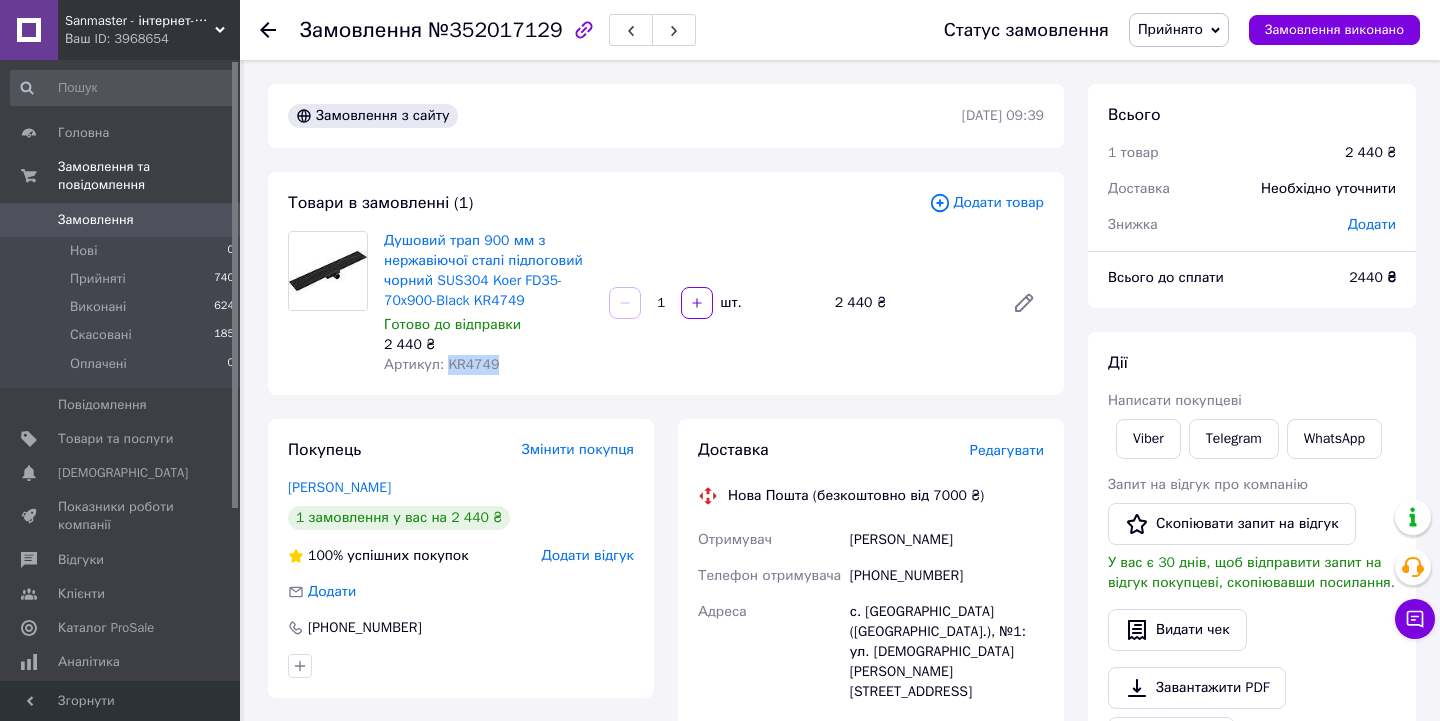 click on "Артикул: KR4749" at bounding box center [441, 364] 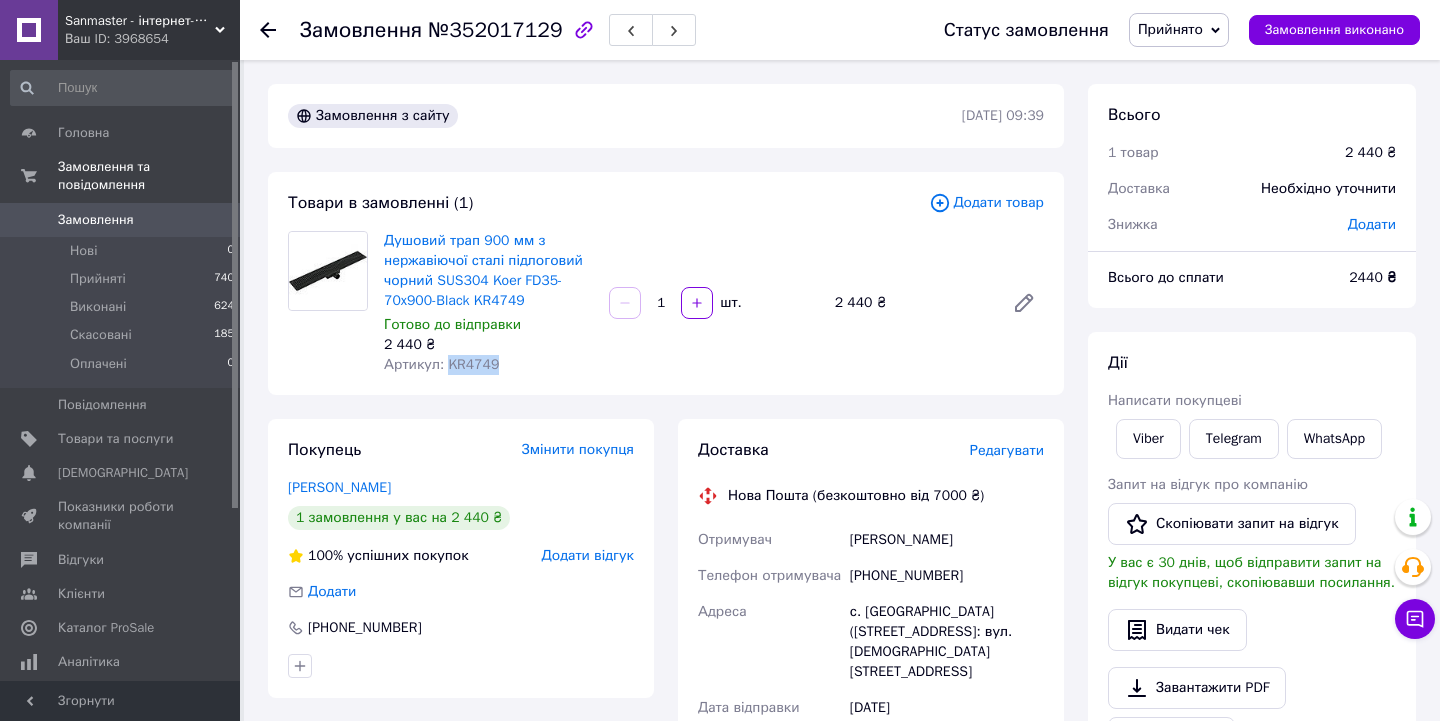 copy on "KR4749" 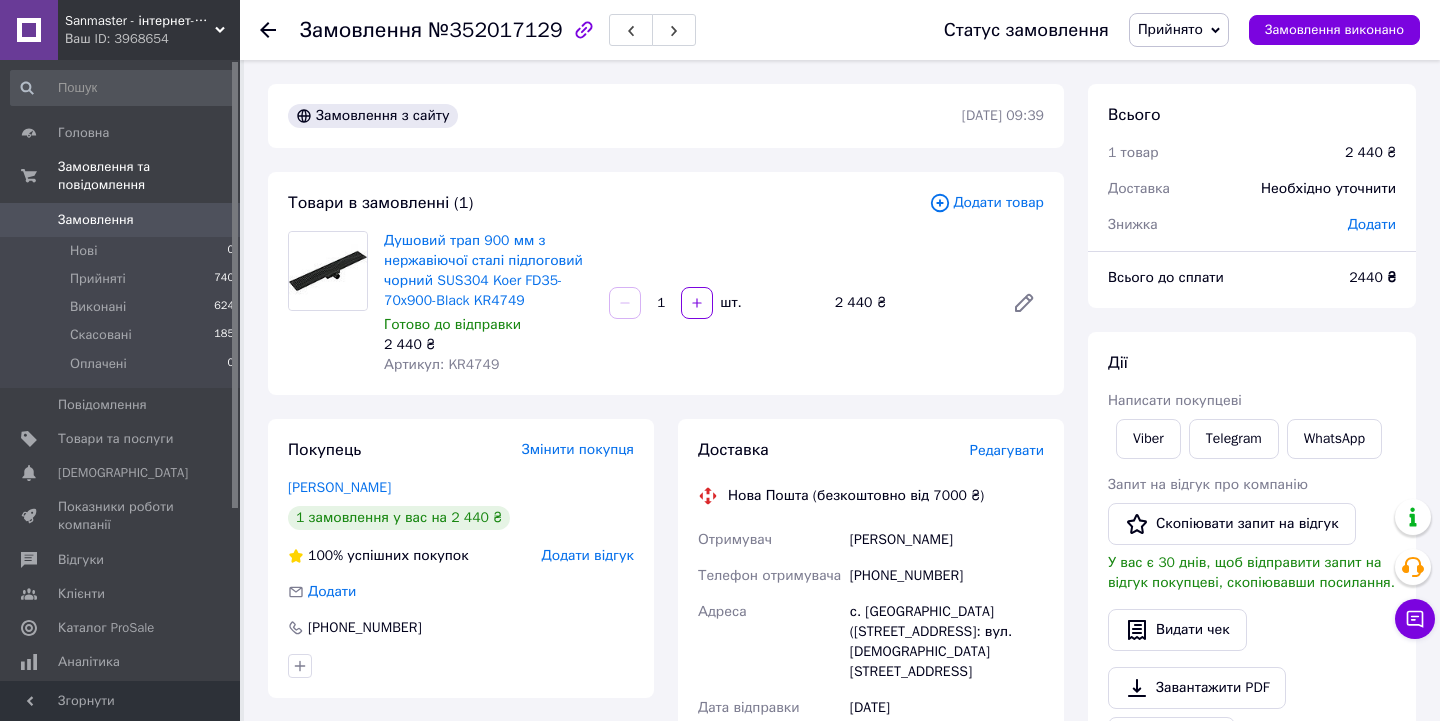 click 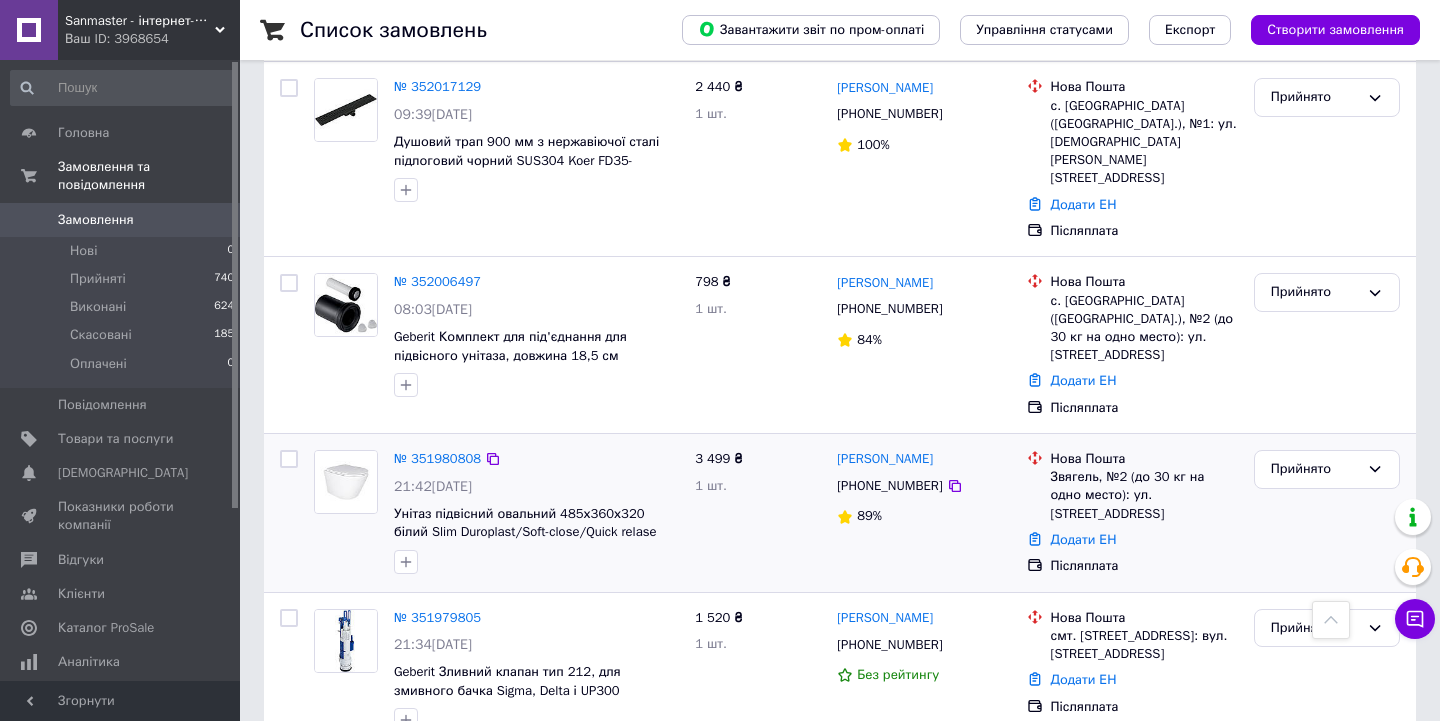 scroll, scrollTop: 0, scrollLeft: 0, axis: both 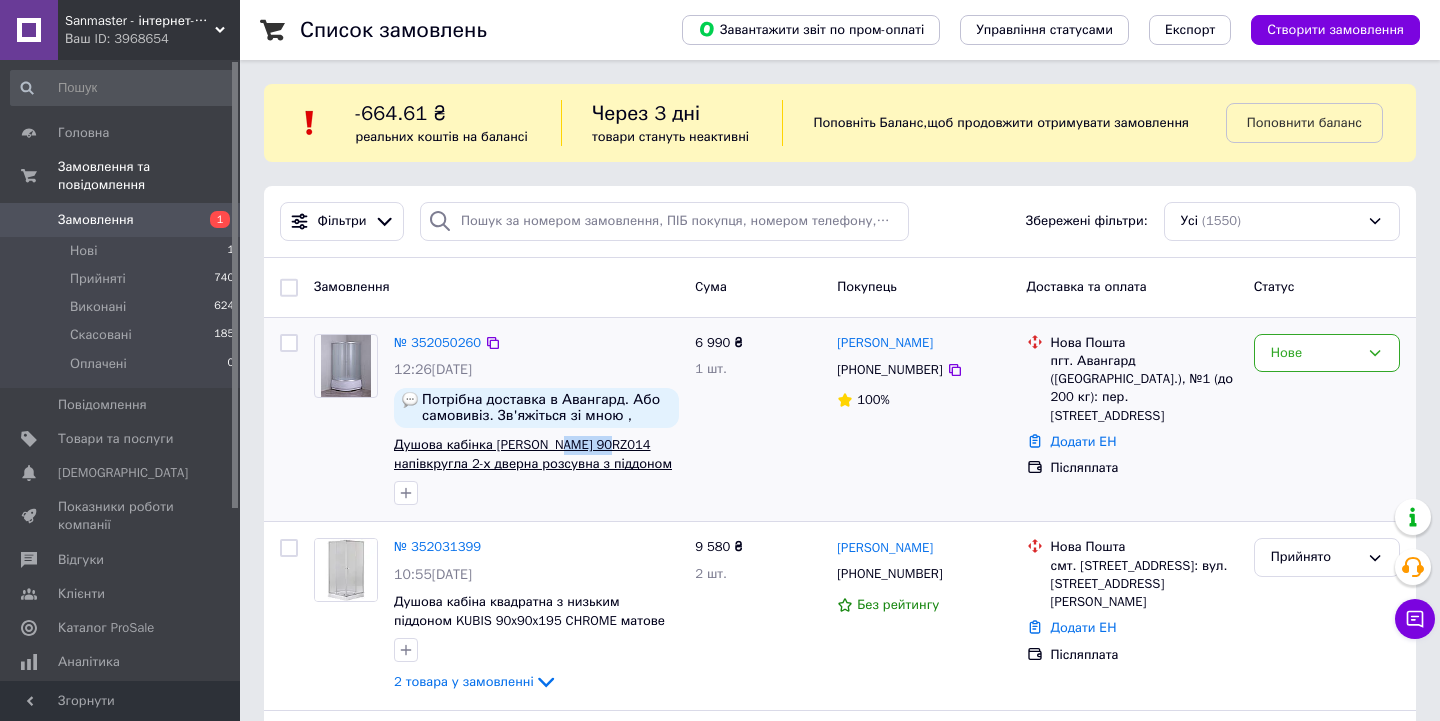 drag, startPoint x: 641, startPoint y: 461, endPoint x: 566, endPoint y: 456, distance: 75.16648 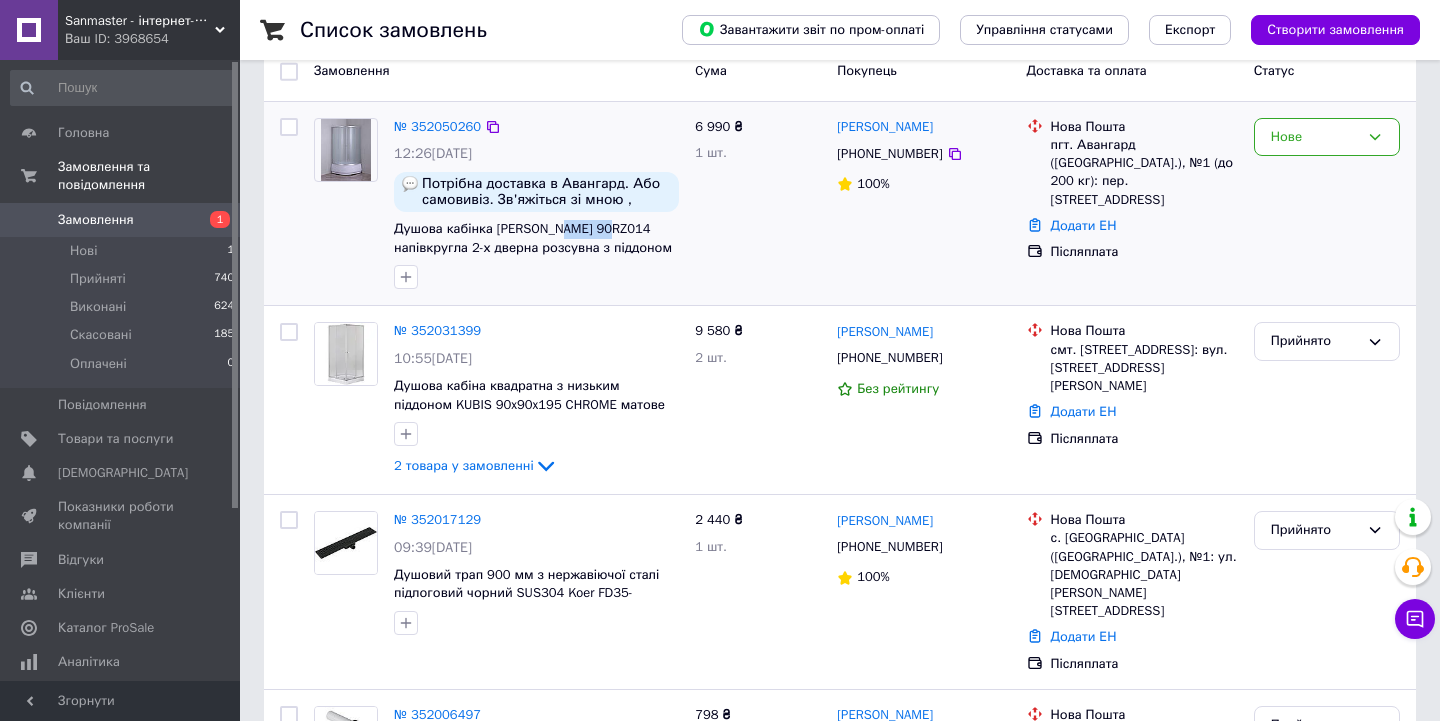 scroll, scrollTop: 218, scrollLeft: 0, axis: vertical 